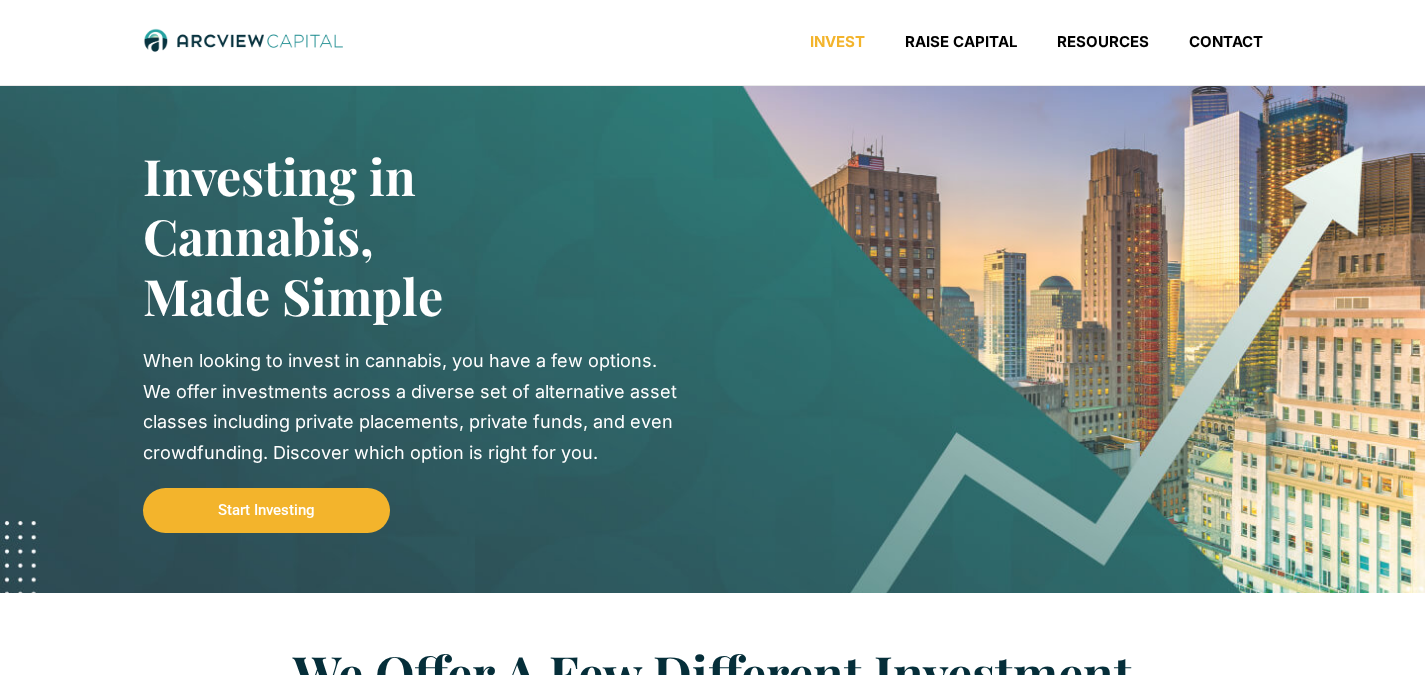scroll, scrollTop: 0, scrollLeft: 0, axis: both 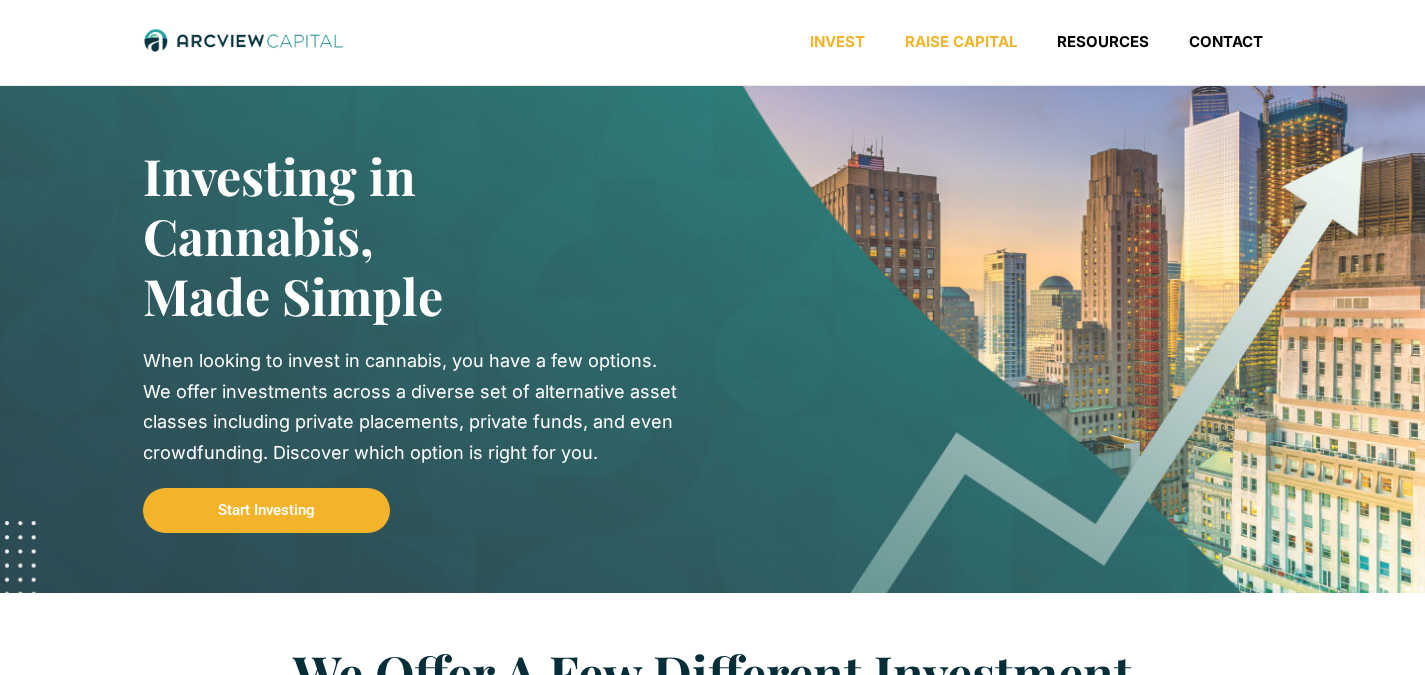 click on "Raise Capital" 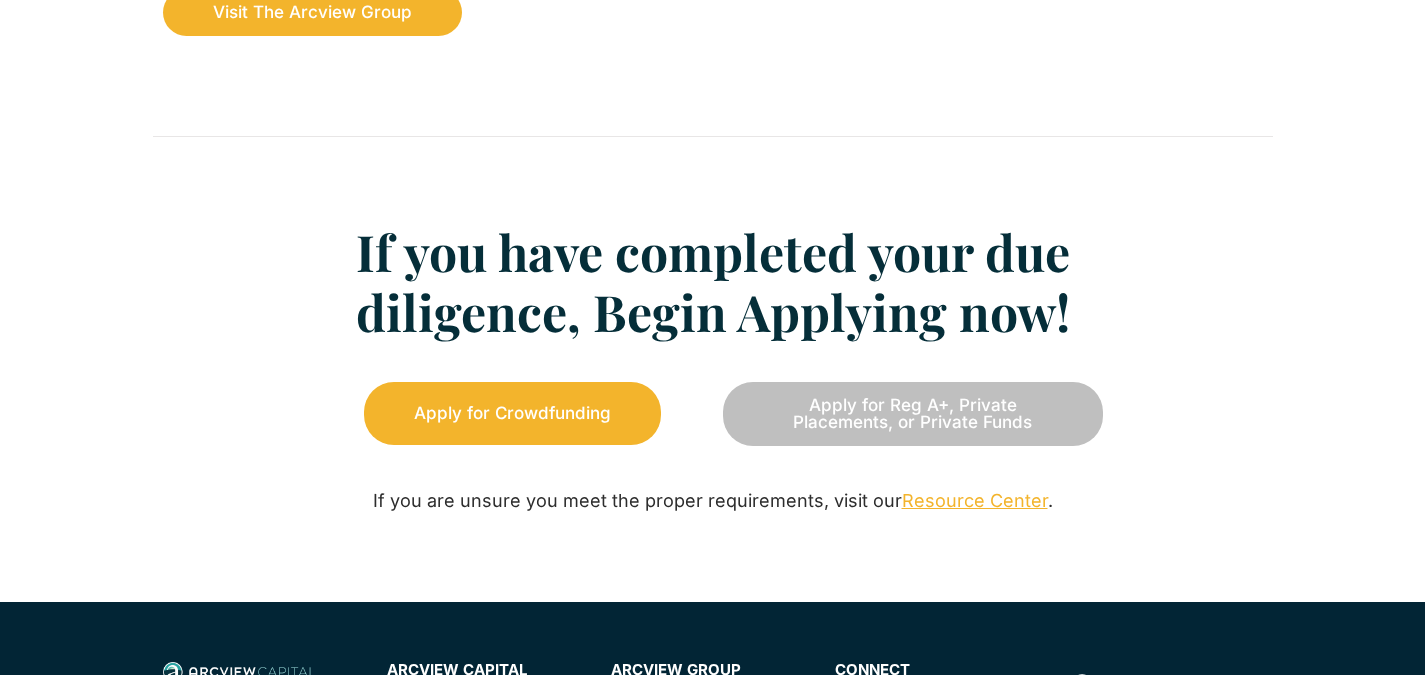 scroll, scrollTop: 2500, scrollLeft: 0, axis: vertical 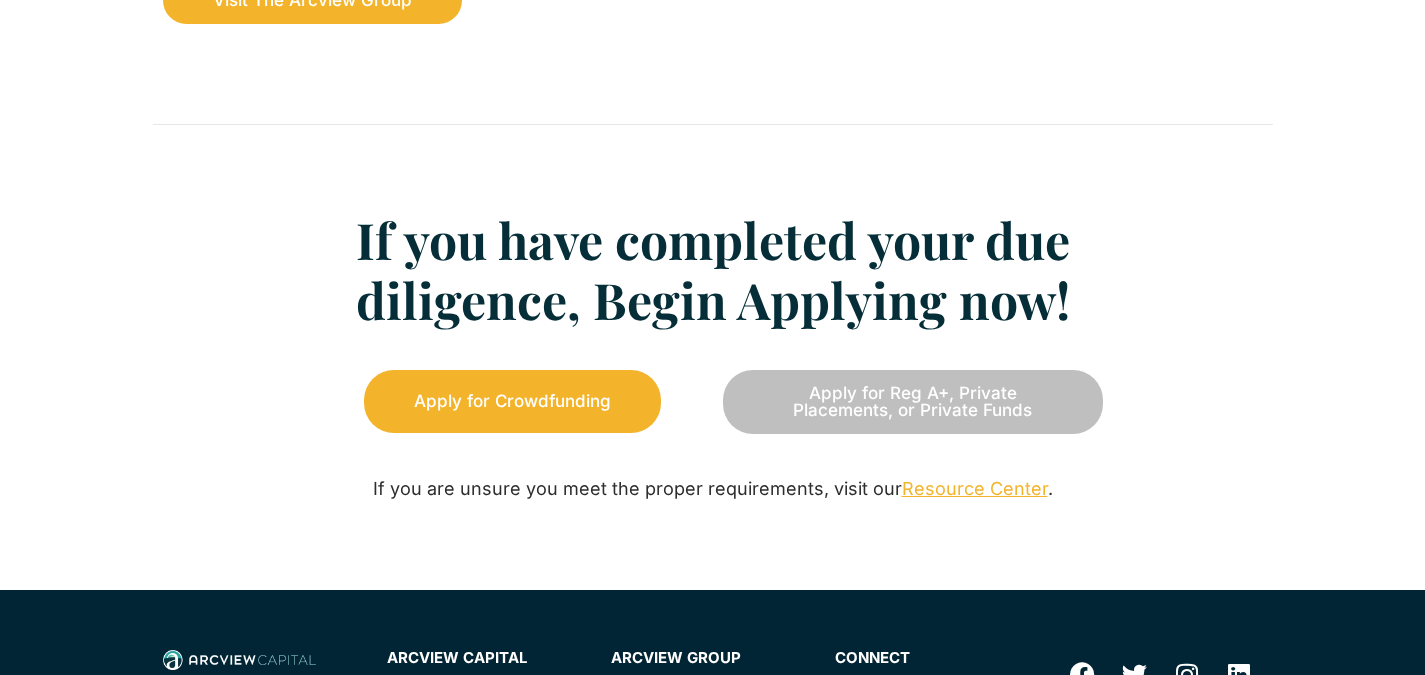 click on "Resource Center" at bounding box center (975, 488) 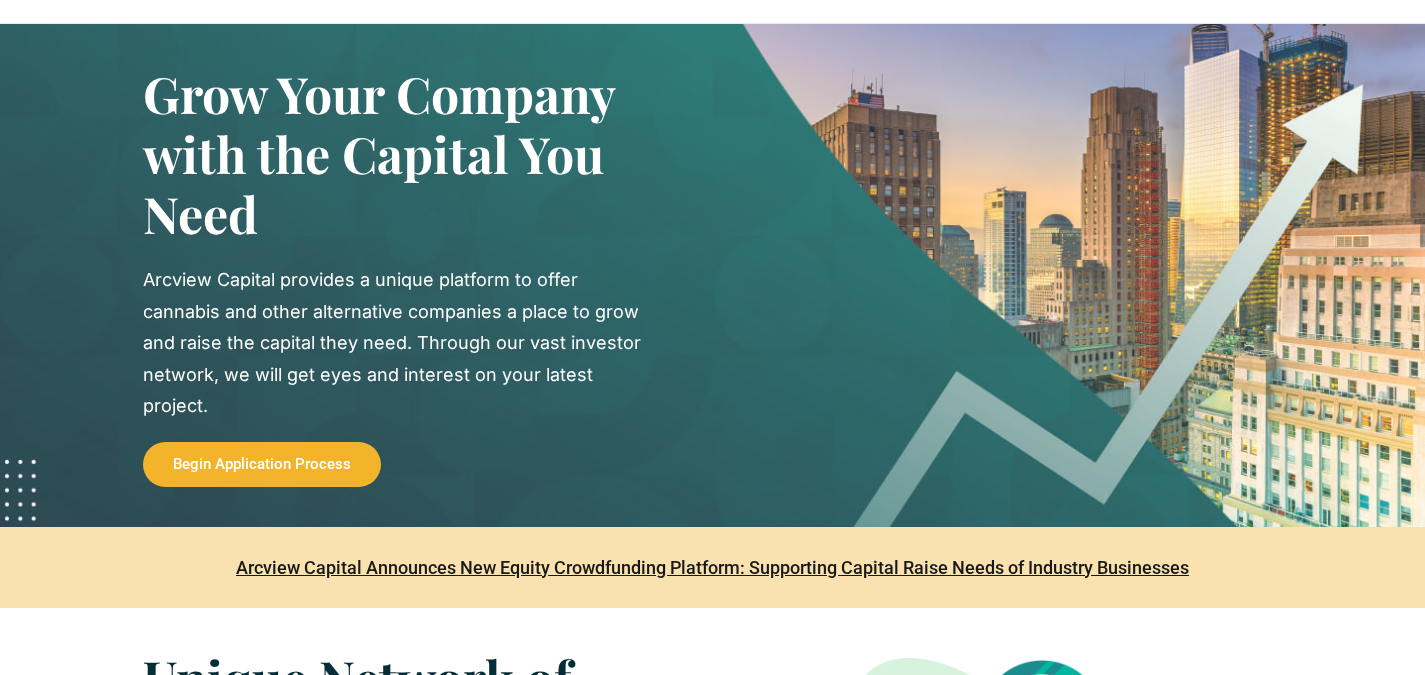 scroll, scrollTop: 0, scrollLeft: 0, axis: both 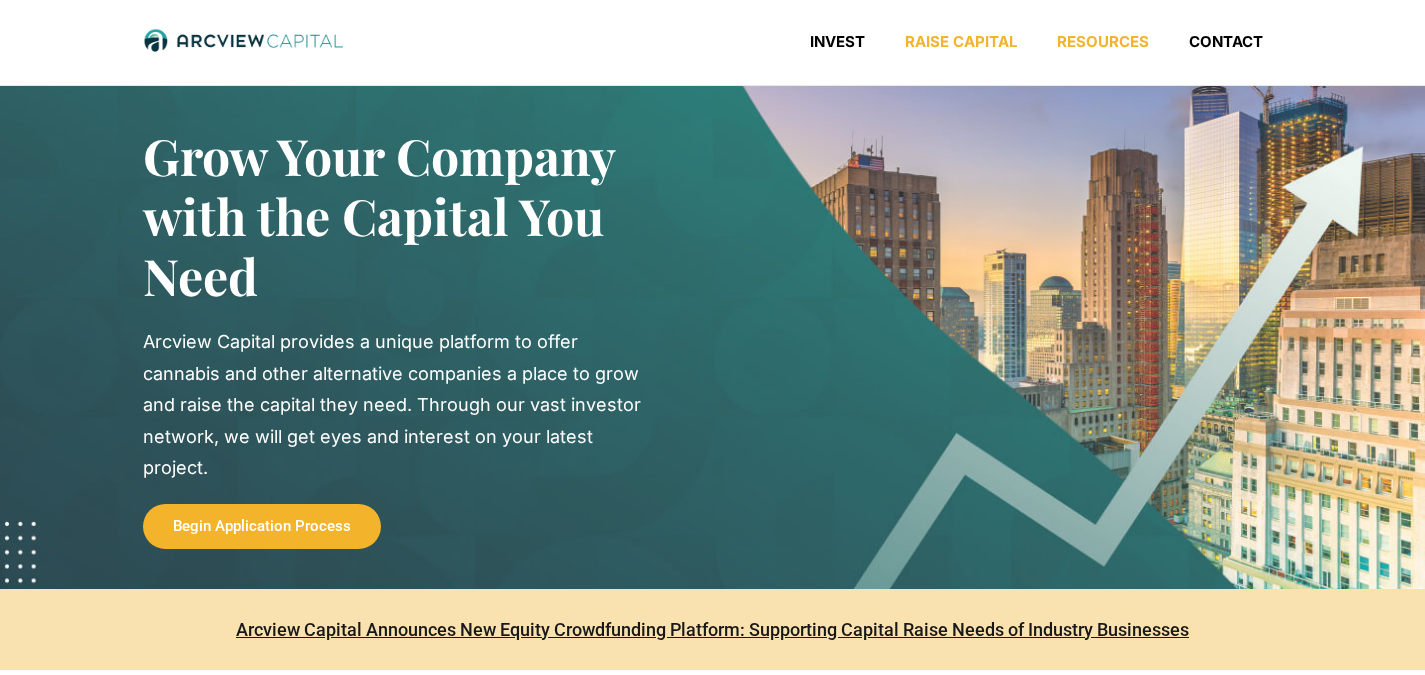 click on "Resources" 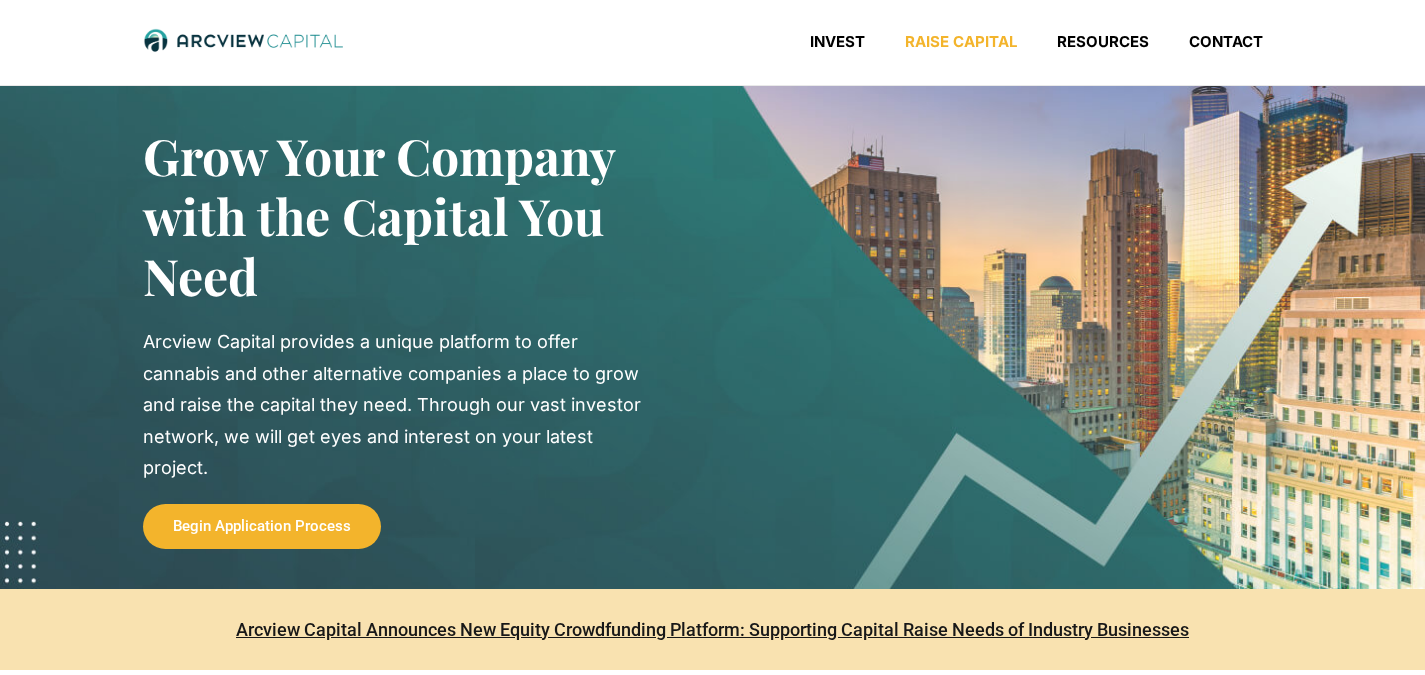 click on "Raise Capital" 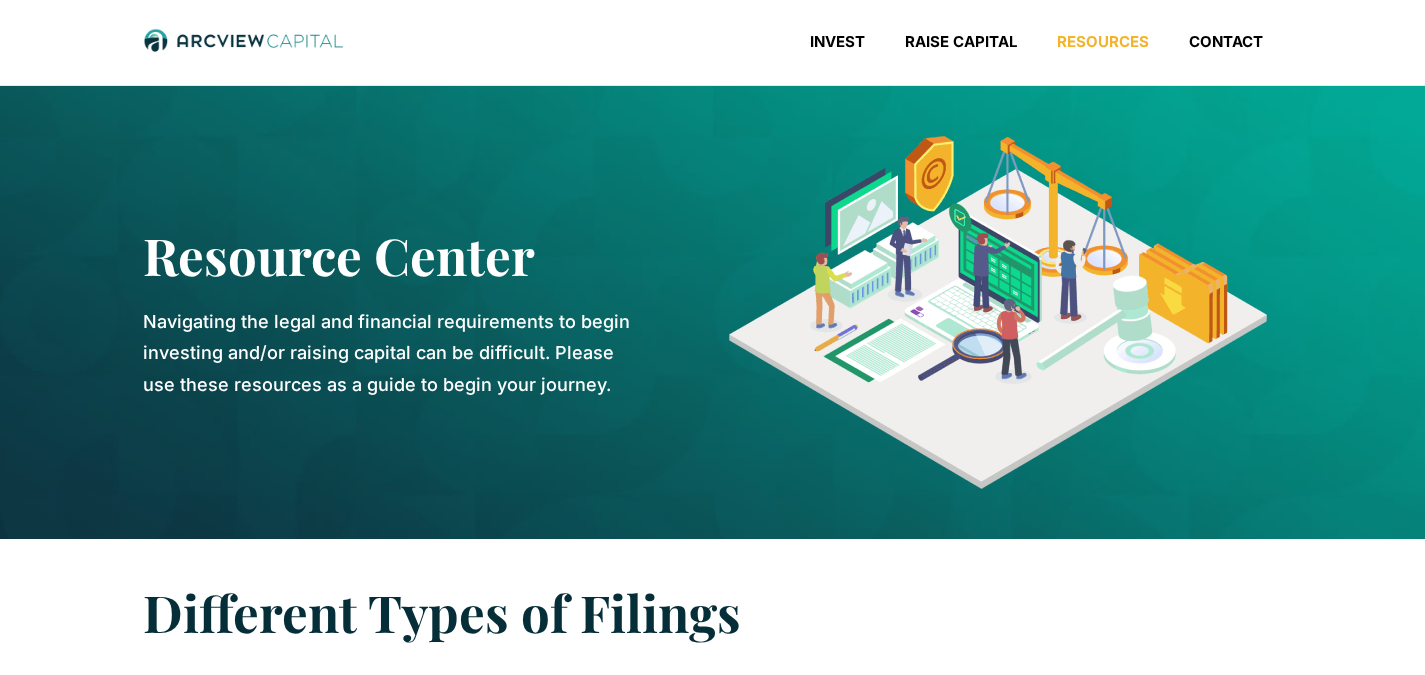 scroll, scrollTop: 0, scrollLeft: 0, axis: both 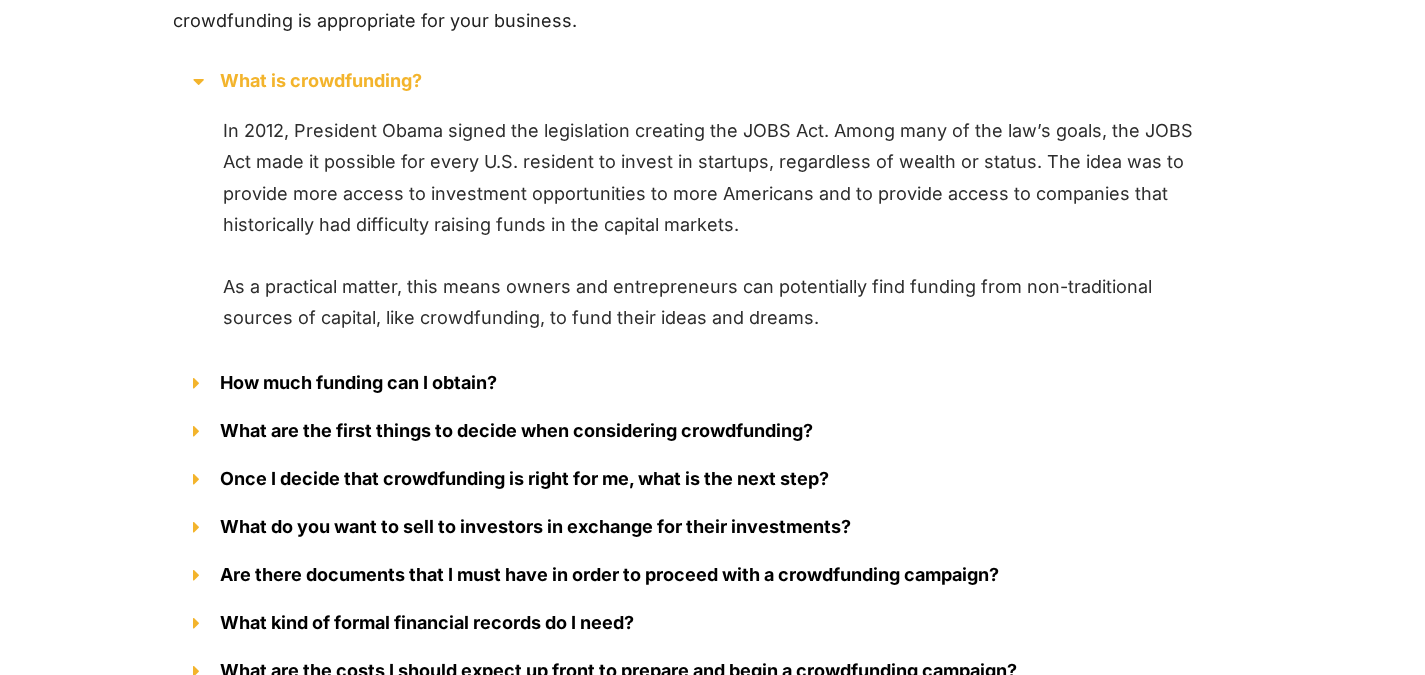 click on "How much funding can I obtain?" at bounding box center (358, 382) 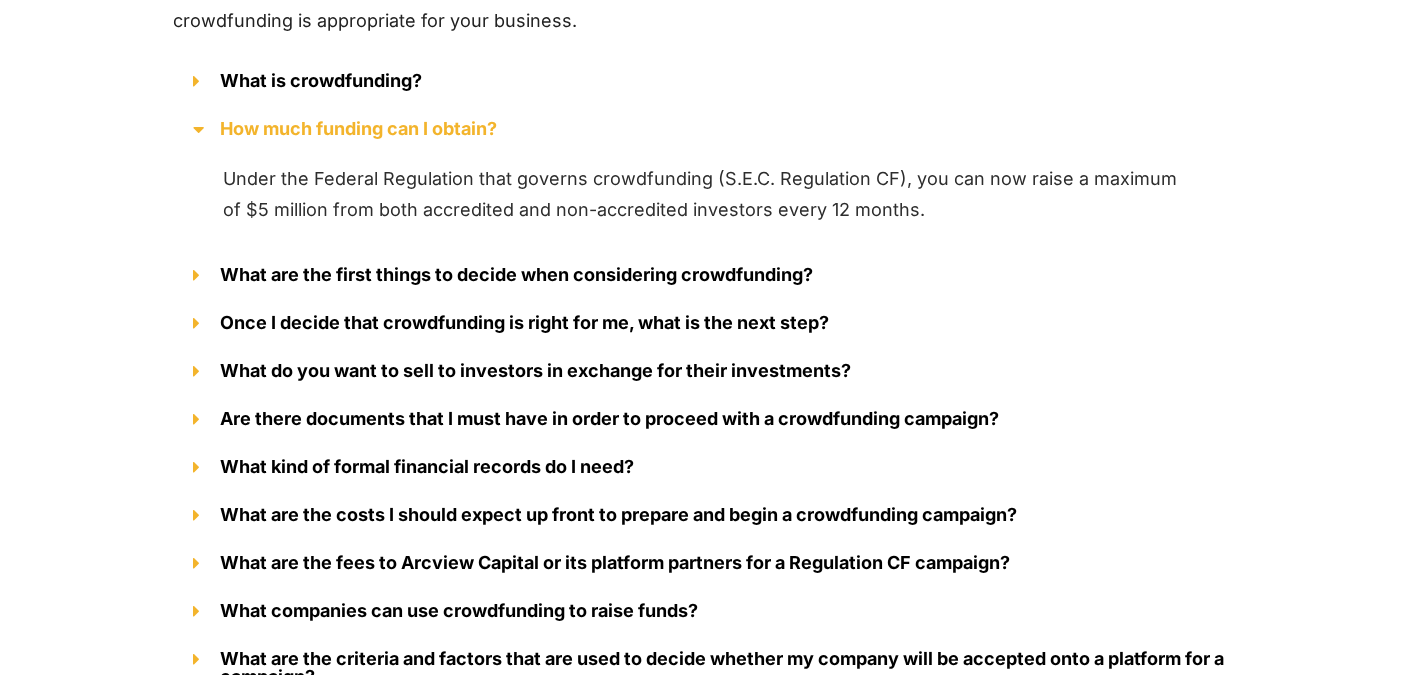 click on "What are the first things to decide when considering crowdfunding?" at bounding box center [516, 274] 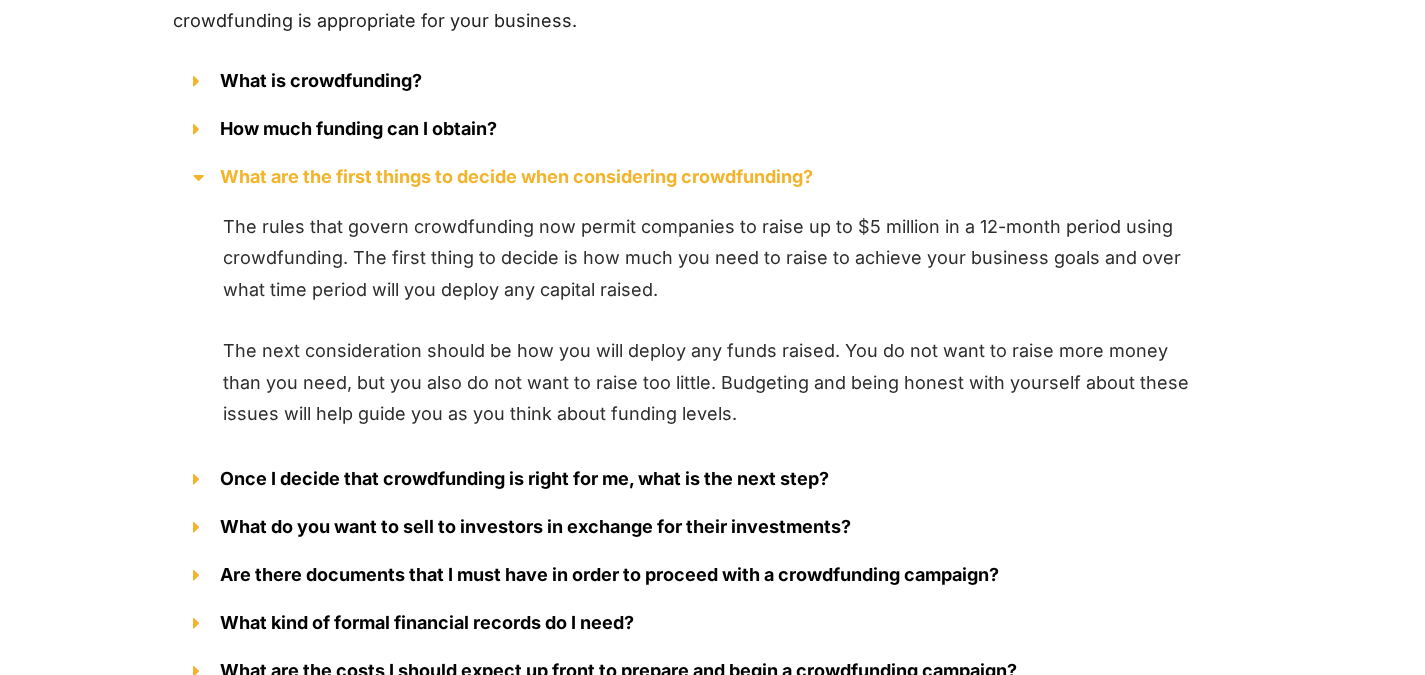 click on "Once I decide that crowdfunding is right for me, what is the next step?" at bounding box center [524, 478] 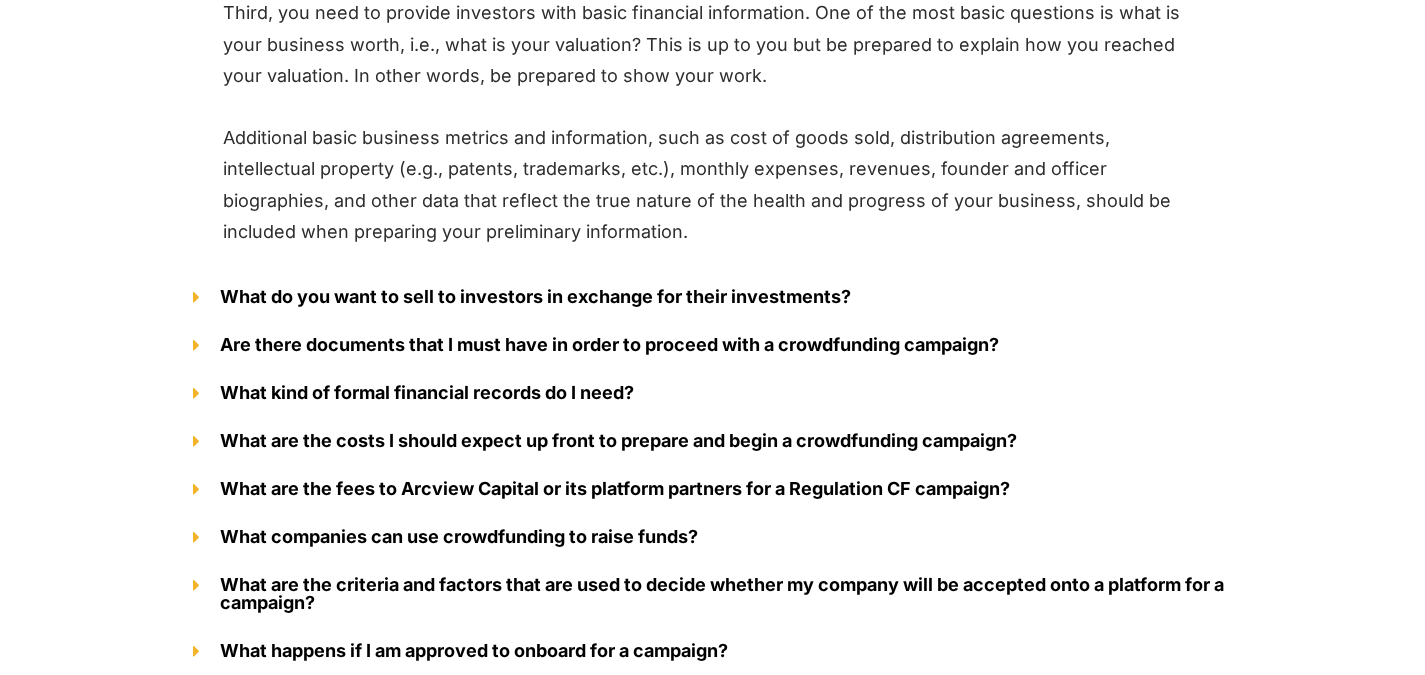 scroll, scrollTop: 3000, scrollLeft: 0, axis: vertical 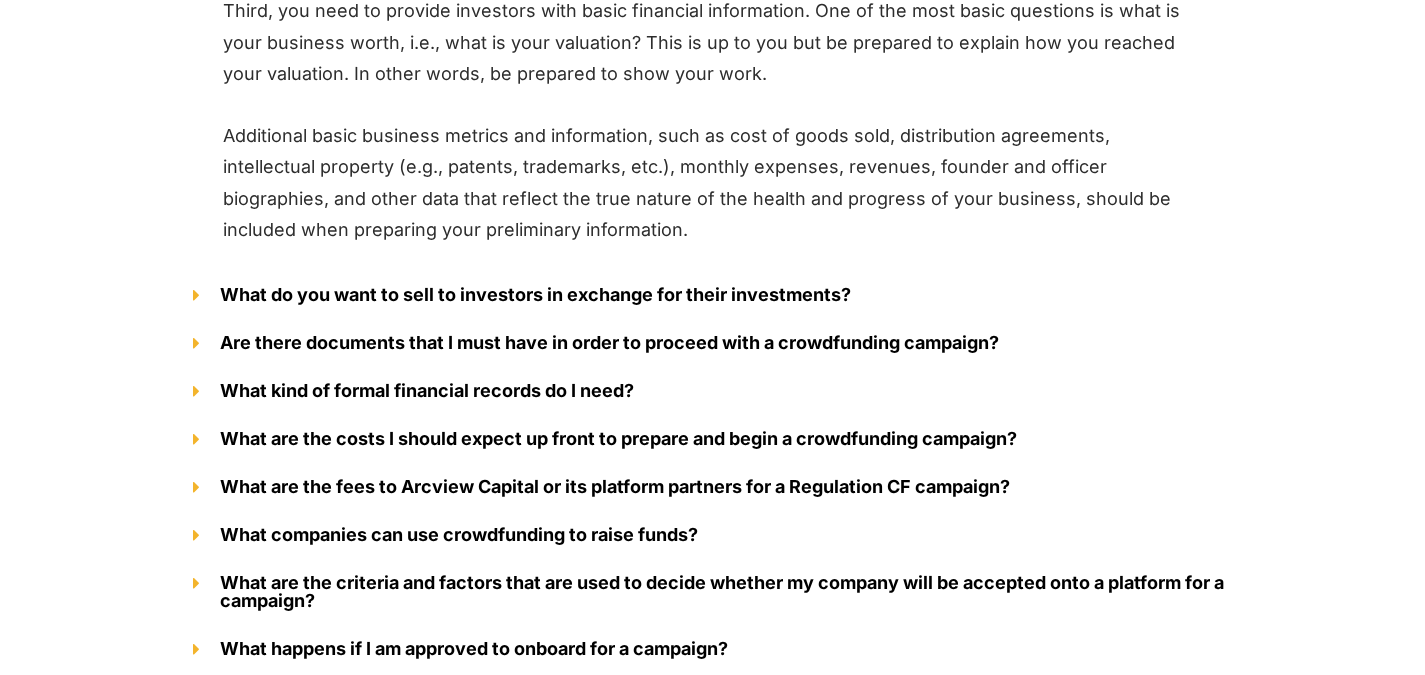 click on "What do you want to sell to investors in exchange for their investments?" at bounding box center [535, 294] 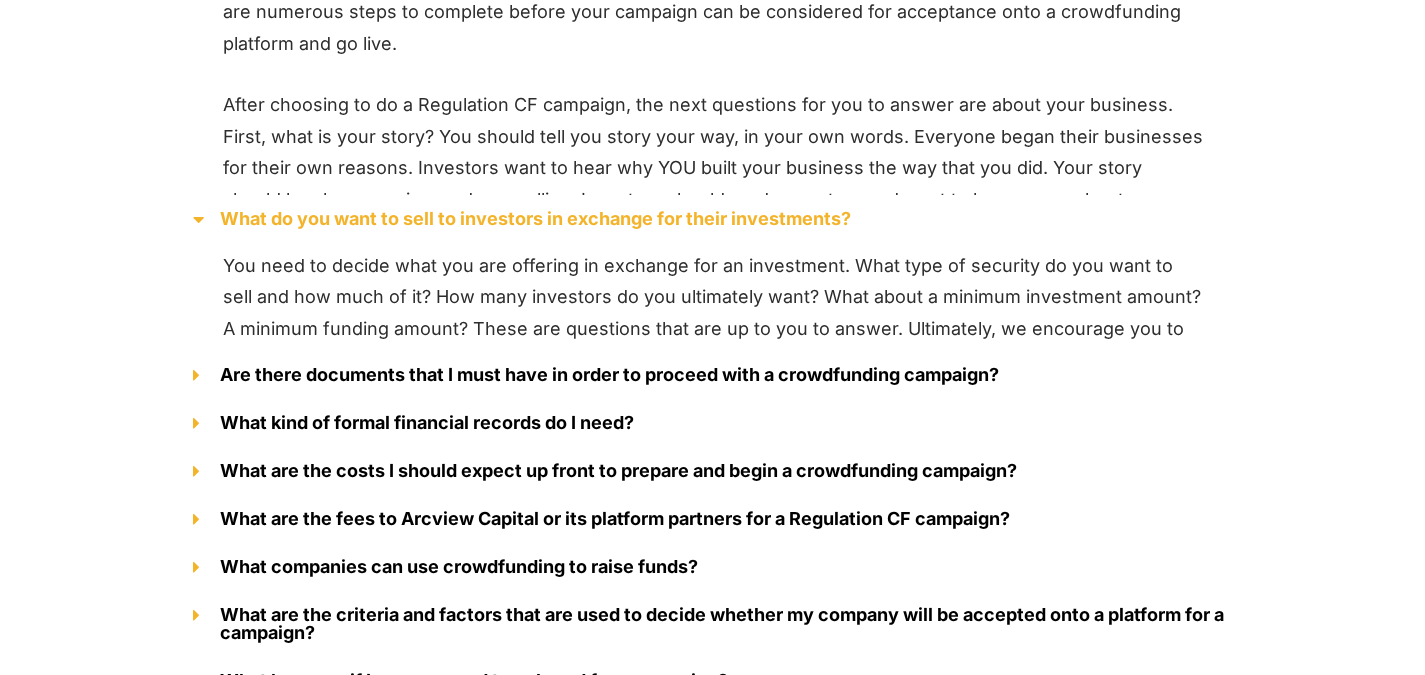 scroll, scrollTop: 2554, scrollLeft: 0, axis: vertical 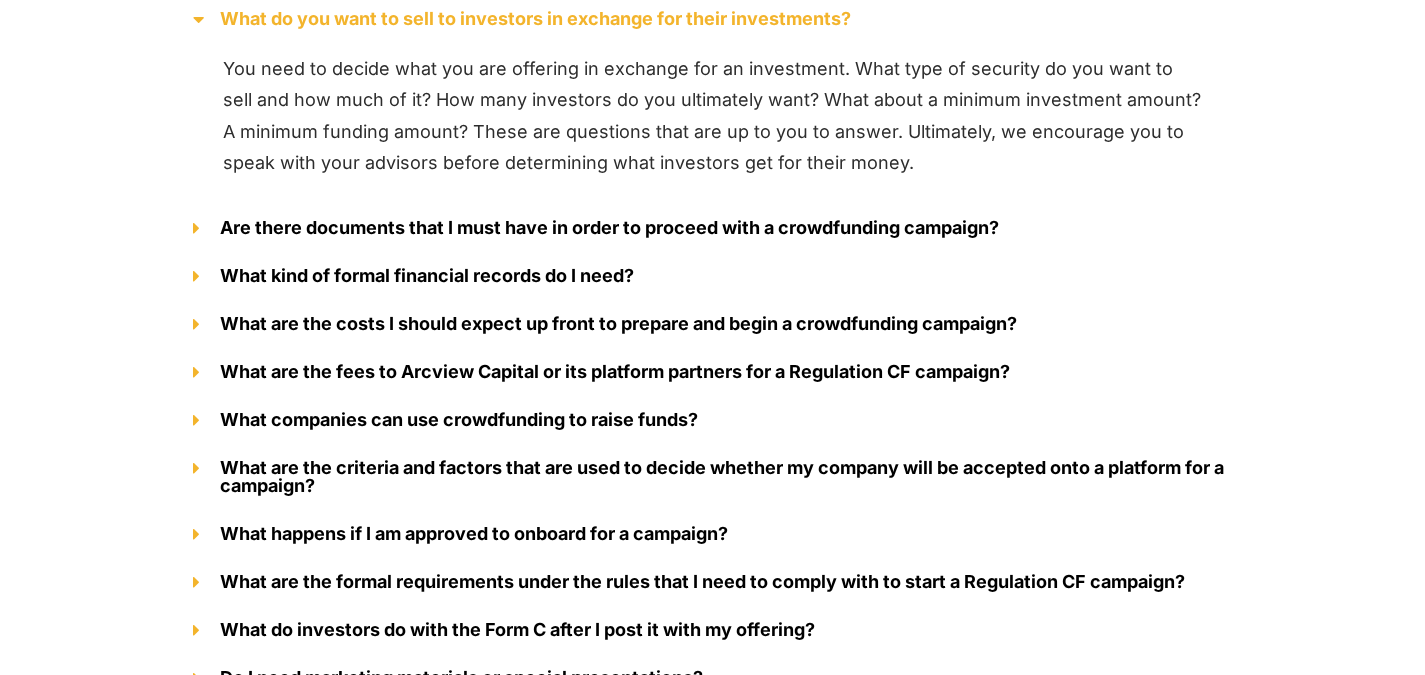 click on "Are there documents that I must have in order to proceed with a crowdfunding campaign?" at bounding box center (609, 227) 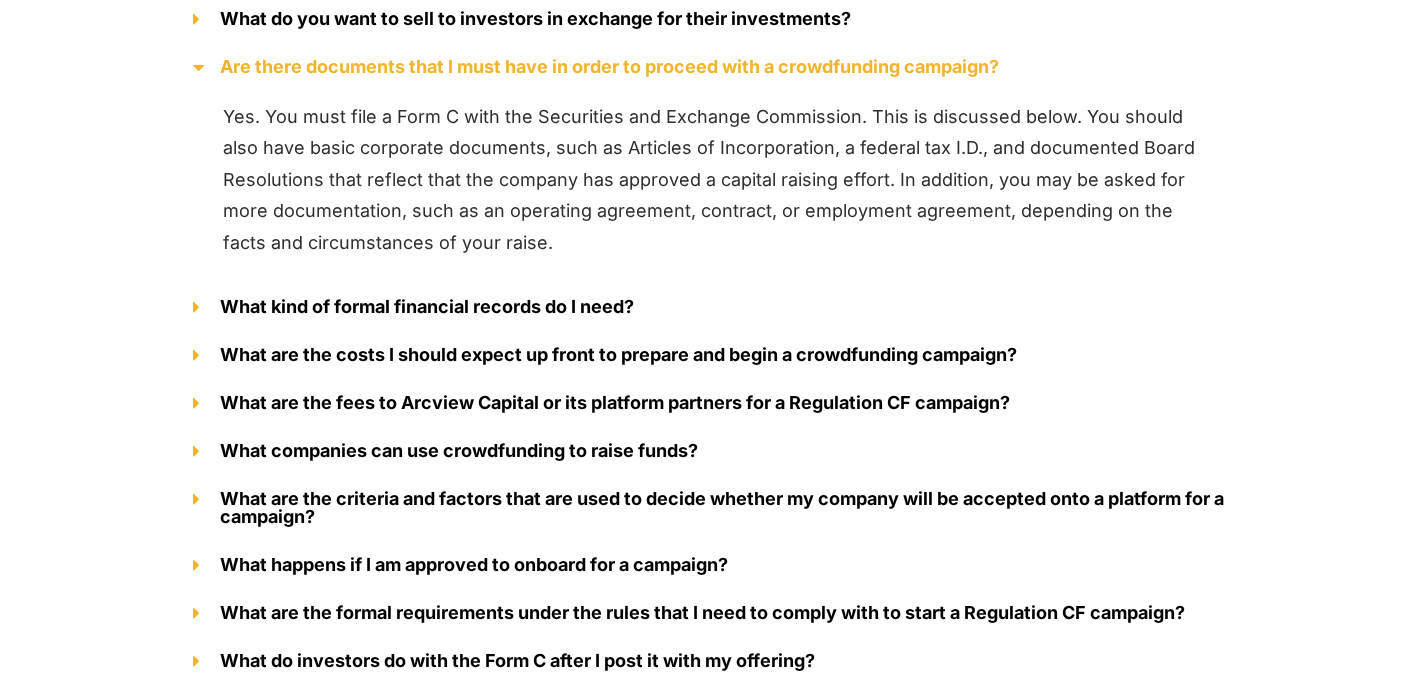 click on "What kind of formal financial records do I need?" at bounding box center (427, 306) 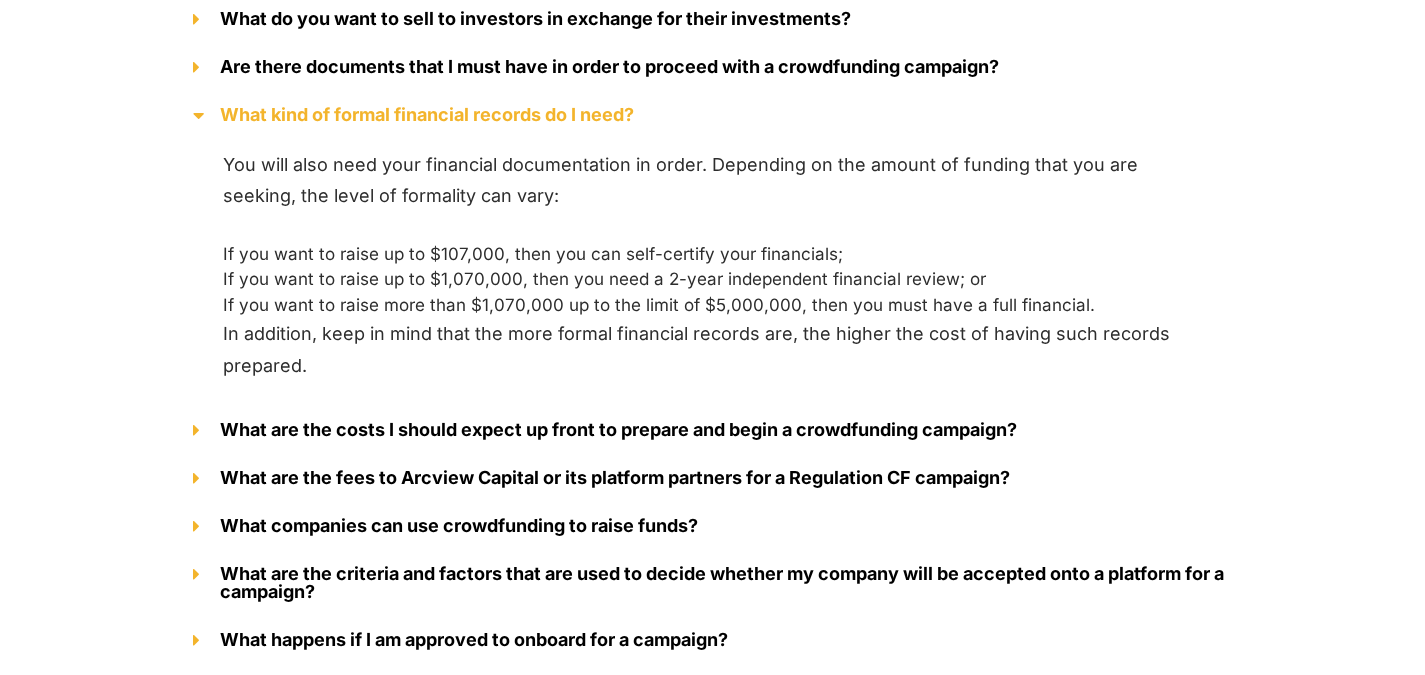 click on "What are the fees to Arcview Capital or its platform partners for a Regulation CF campaign?" at bounding box center (615, 477) 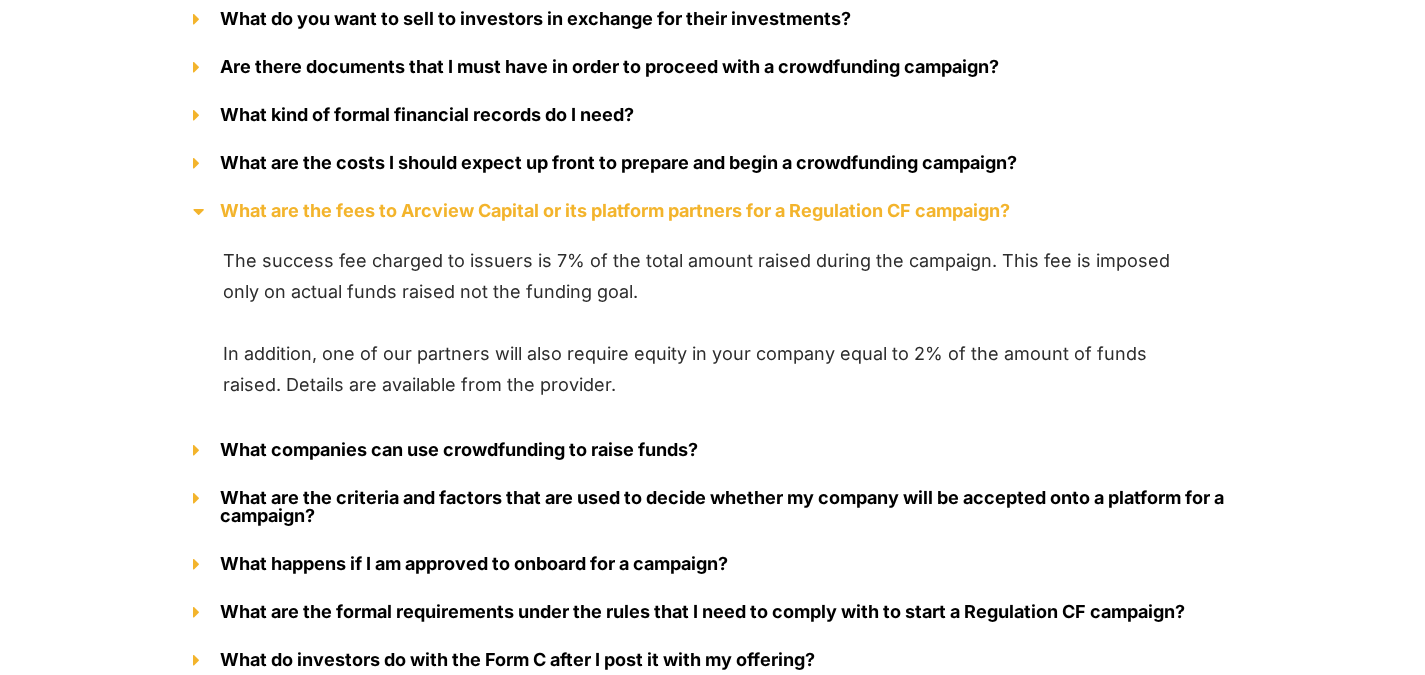 click on "What companies can use crowdfunding to raise funds?" at bounding box center [459, 449] 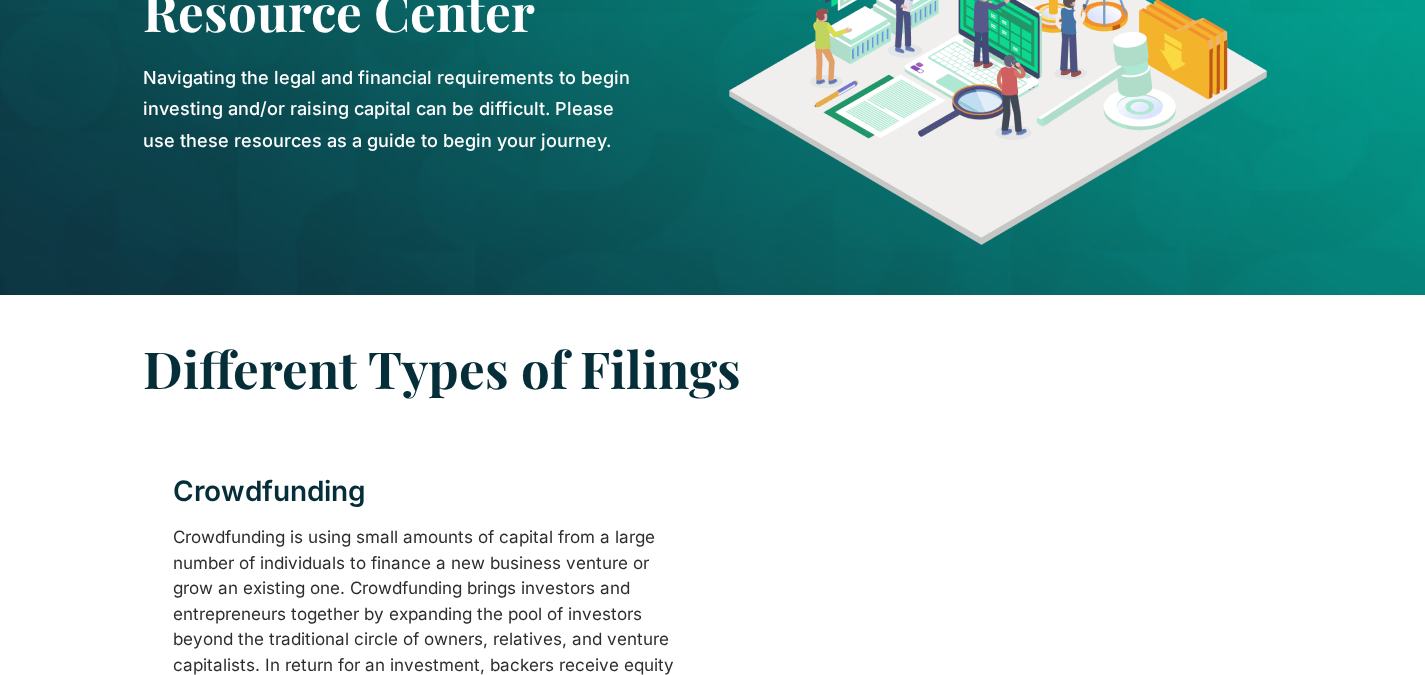 scroll, scrollTop: 0, scrollLeft: 0, axis: both 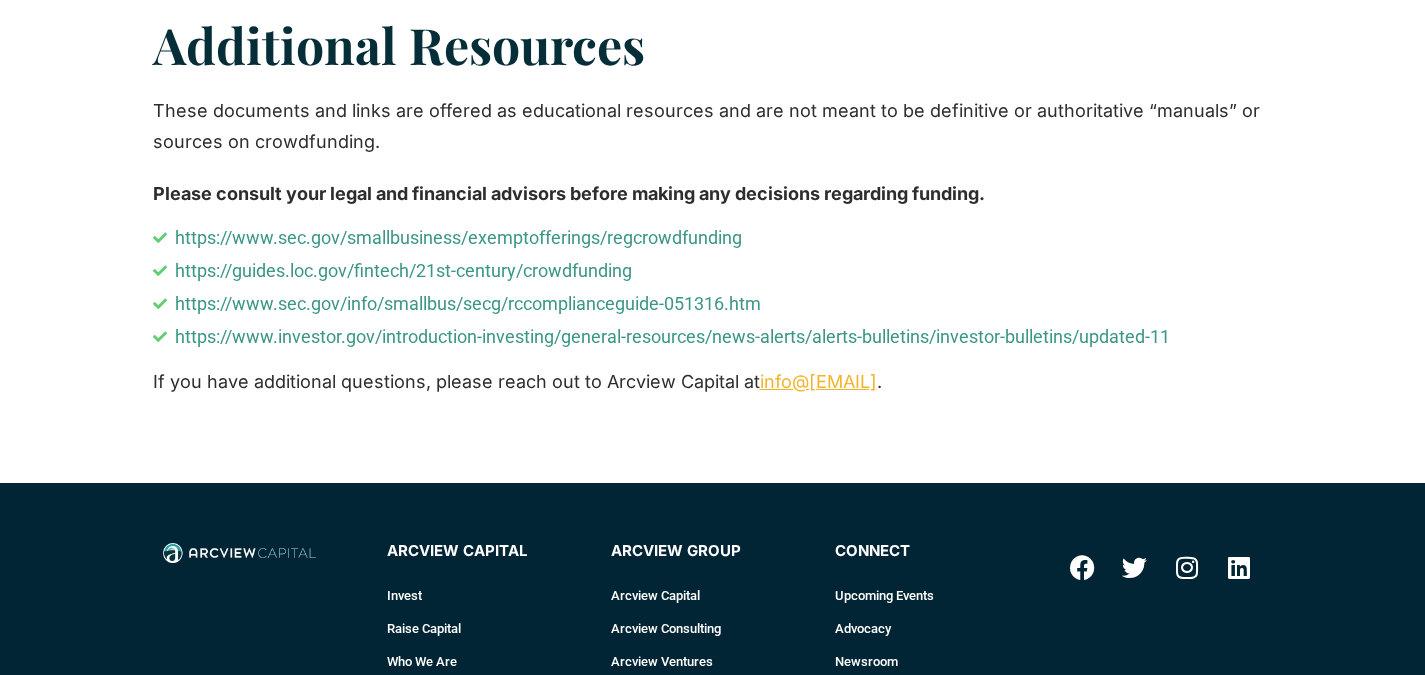 click on "Raise Capital" 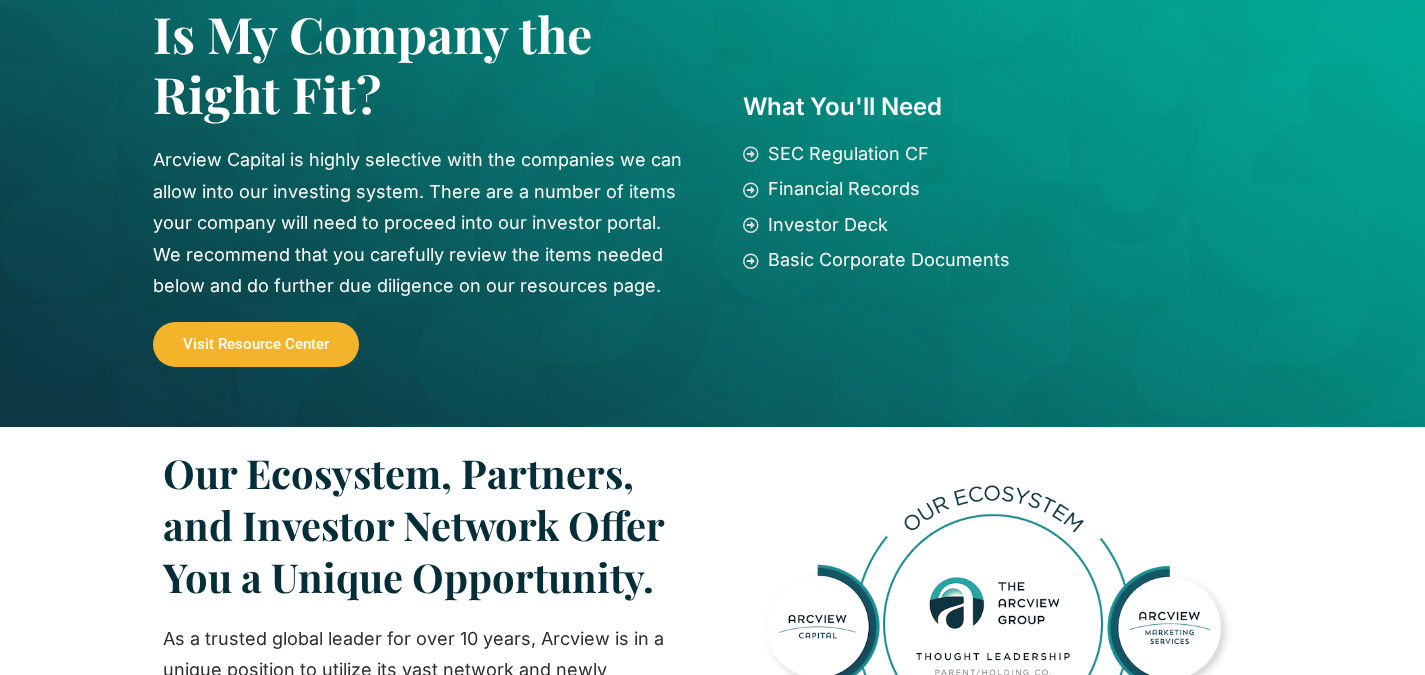 scroll, scrollTop: 1600, scrollLeft: 0, axis: vertical 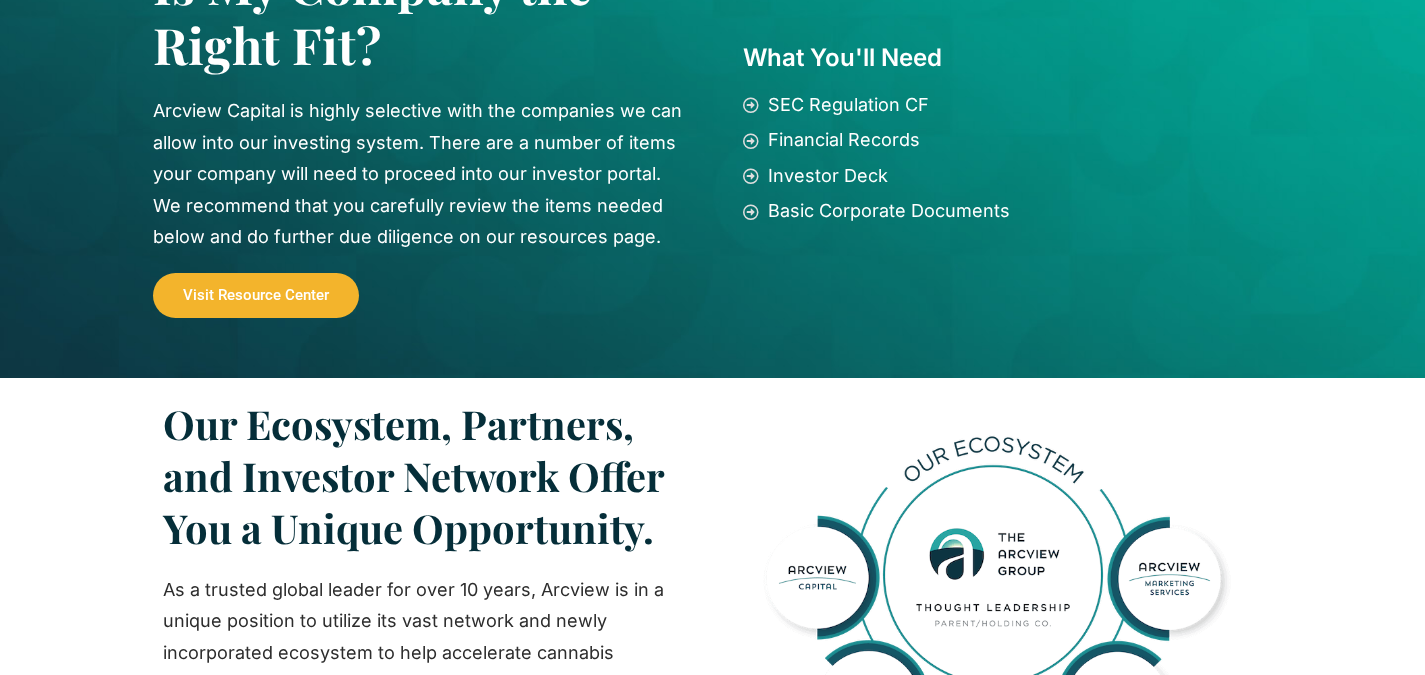 click on "Visit Resource Center" at bounding box center (256, 295) 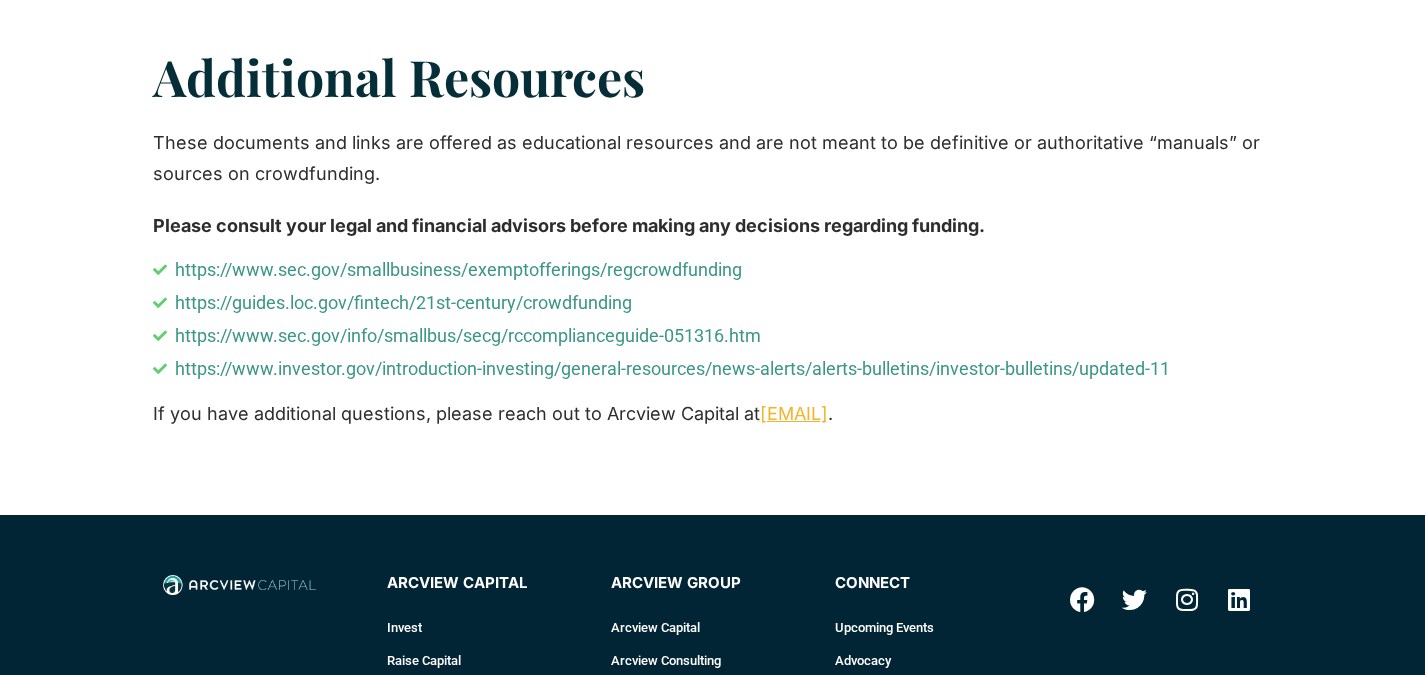 scroll, scrollTop: 3500, scrollLeft: 0, axis: vertical 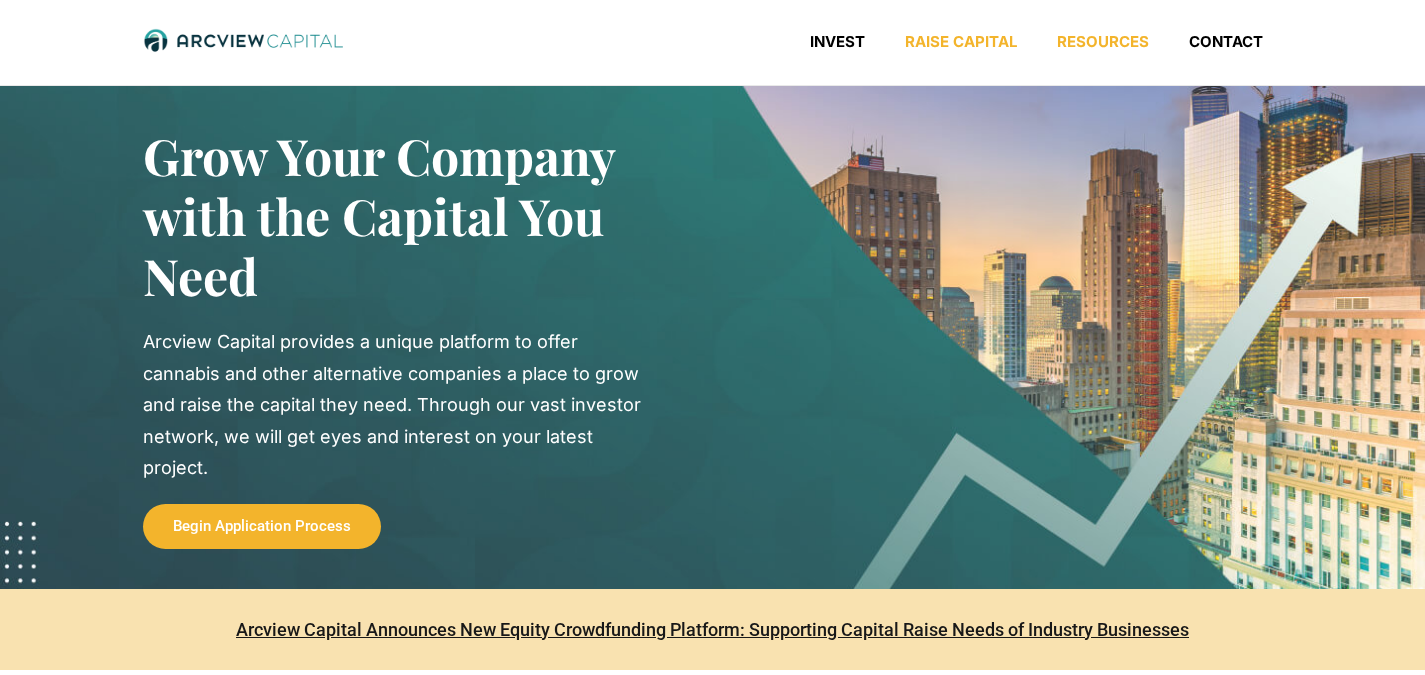 click on "Resources" 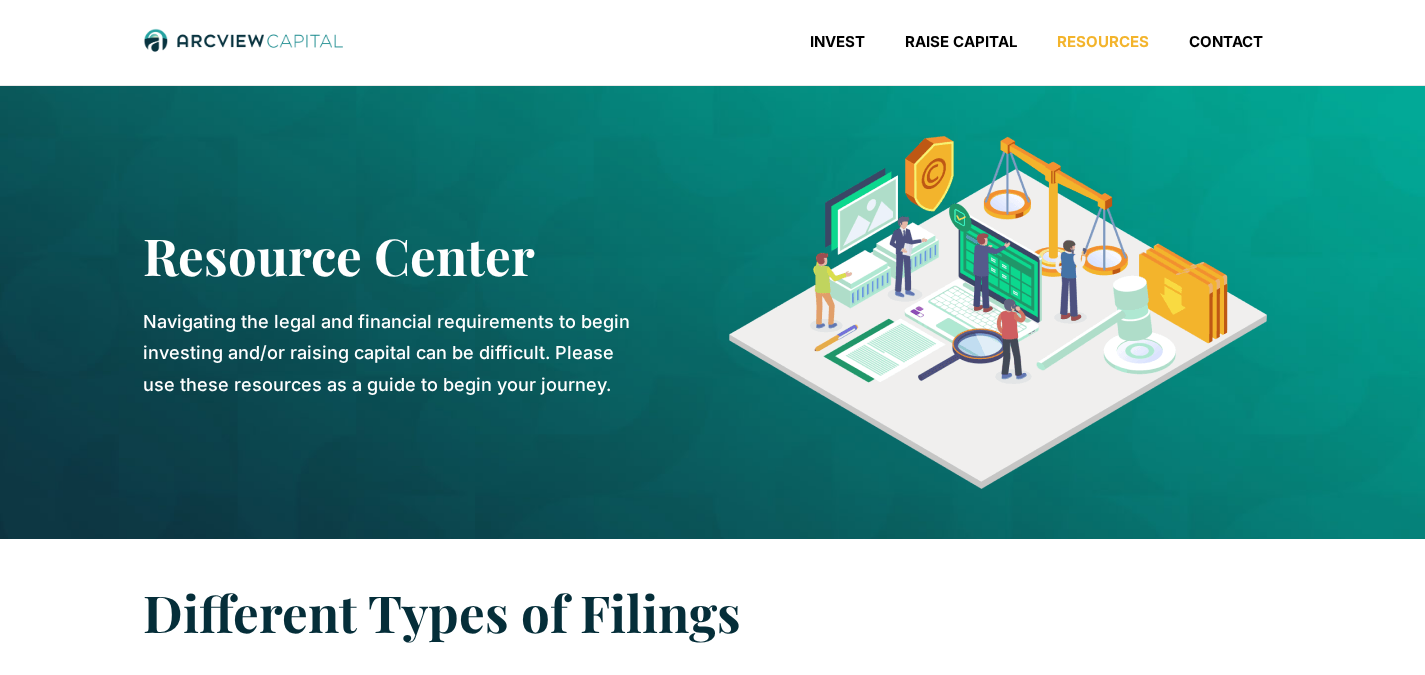 scroll, scrollTop: 0, scrollLeft: 0, axis: both 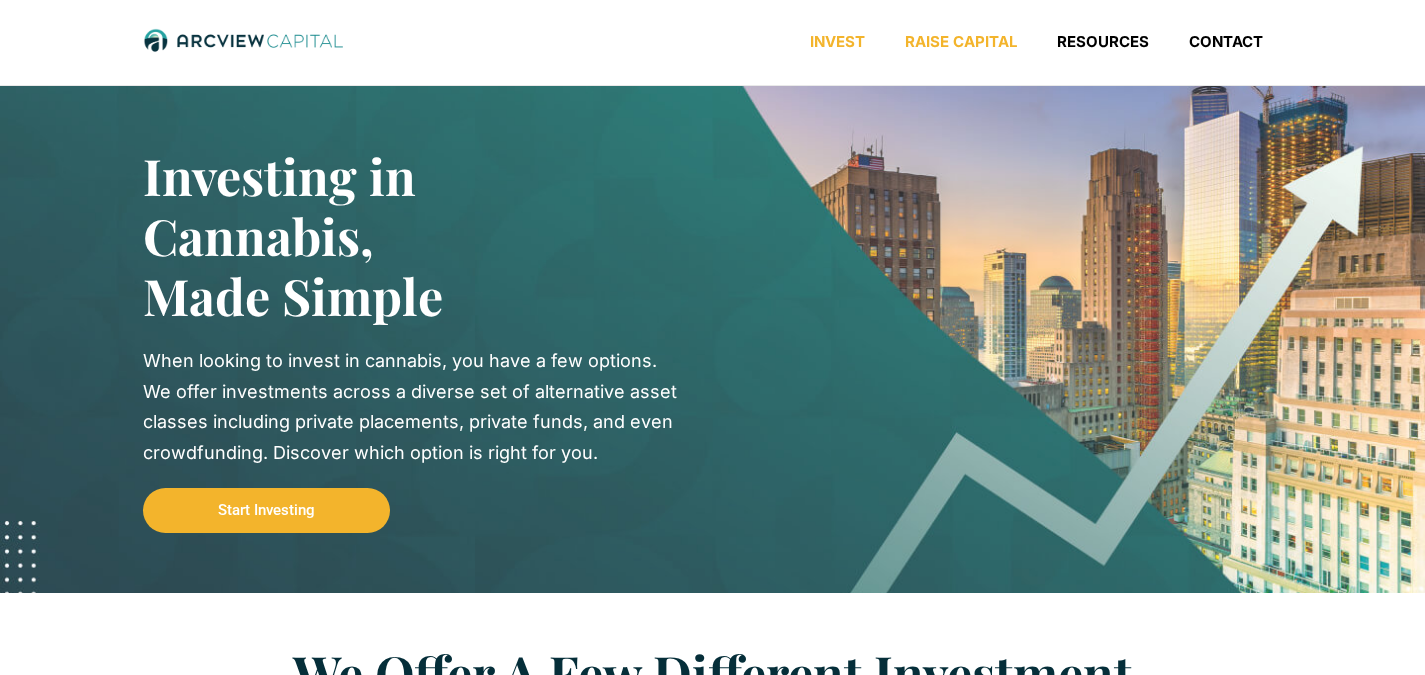 click on "Raise Capital" 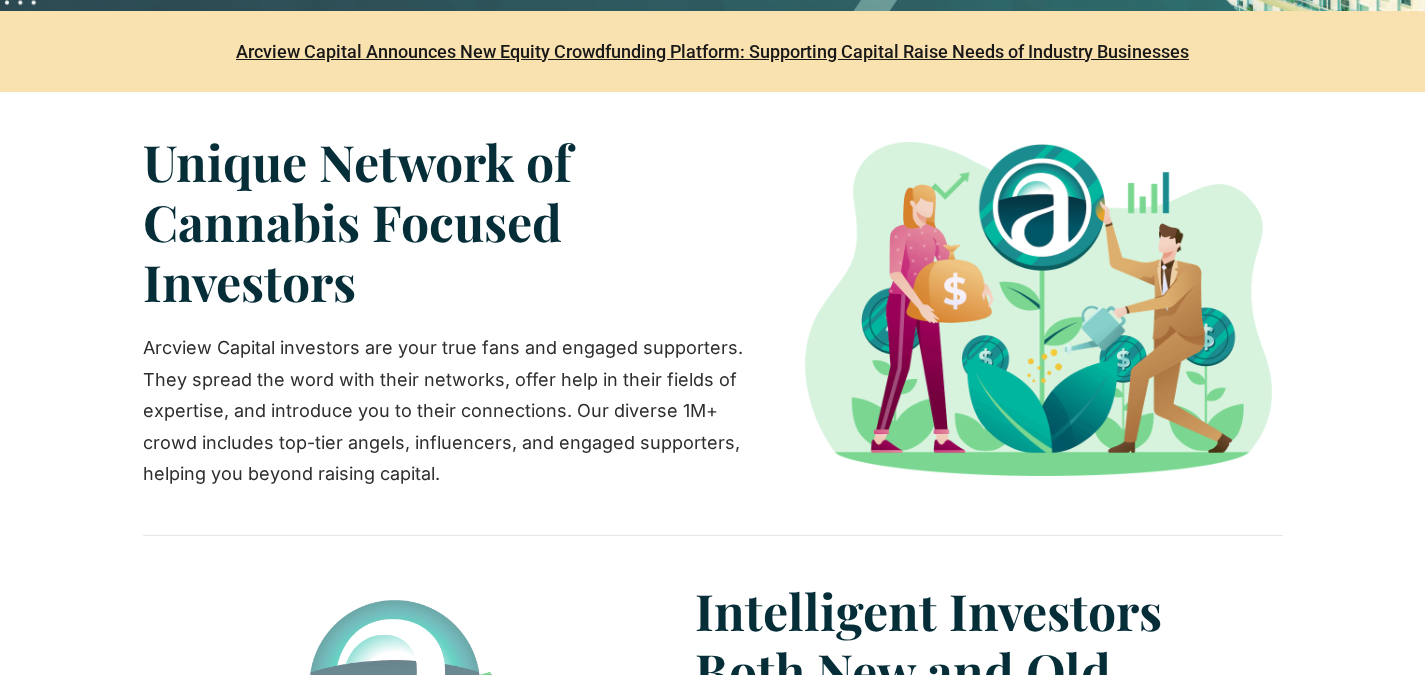 scroll, scrollTop: 0, scrollLeft: 0, axis: both 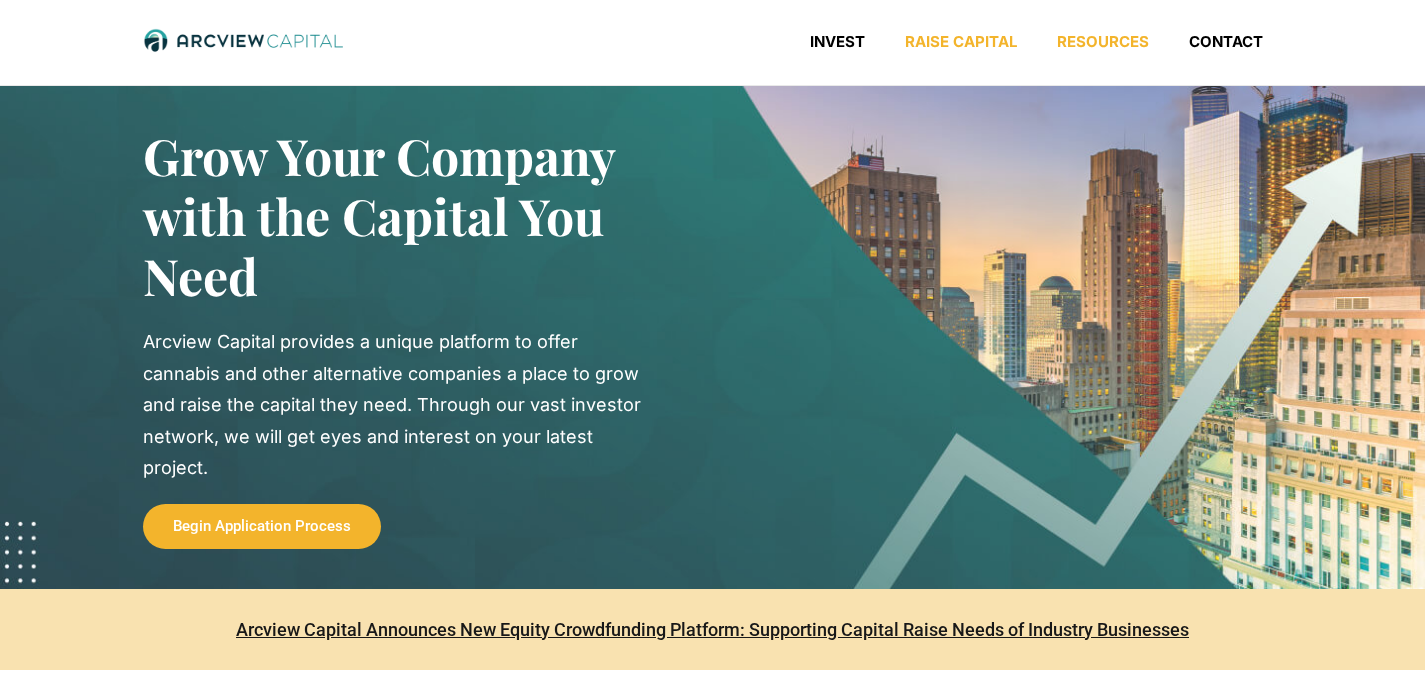 click on "Resources" 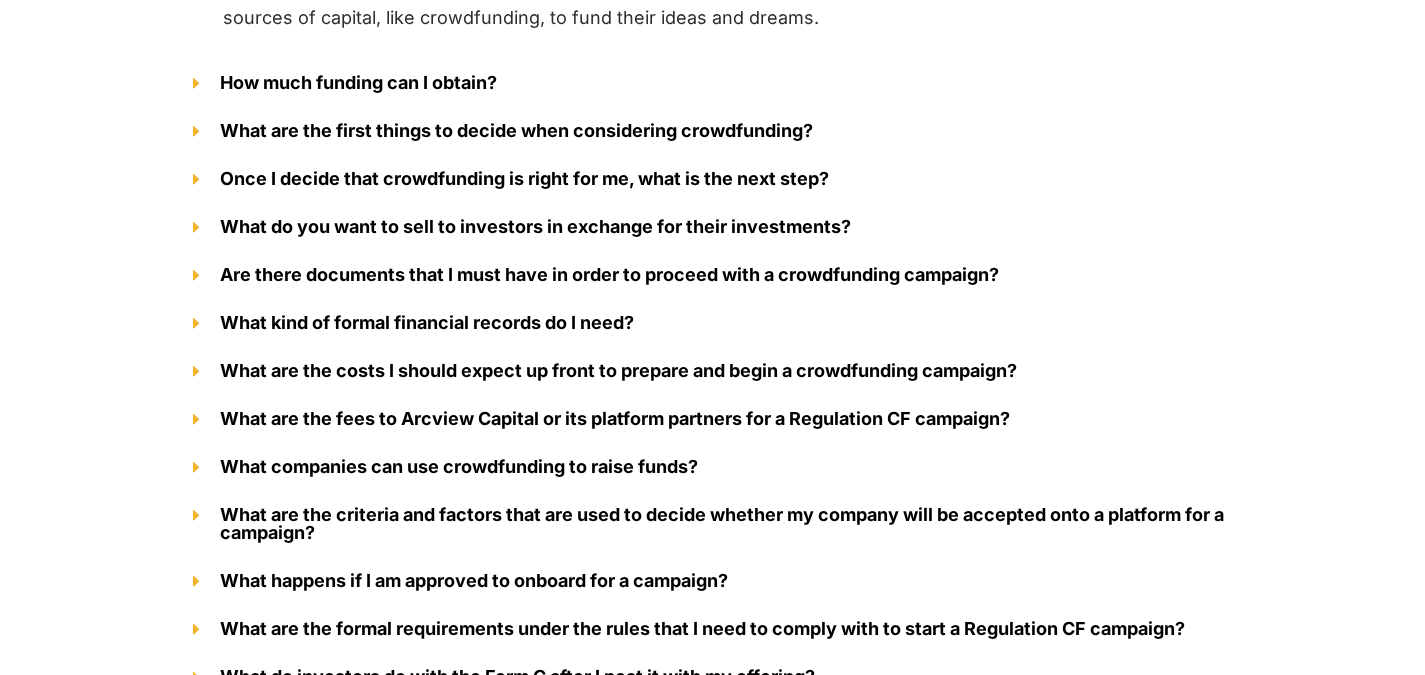 scroll, scrollTop: 2600, scrollLeft: 0, axis: vertical 